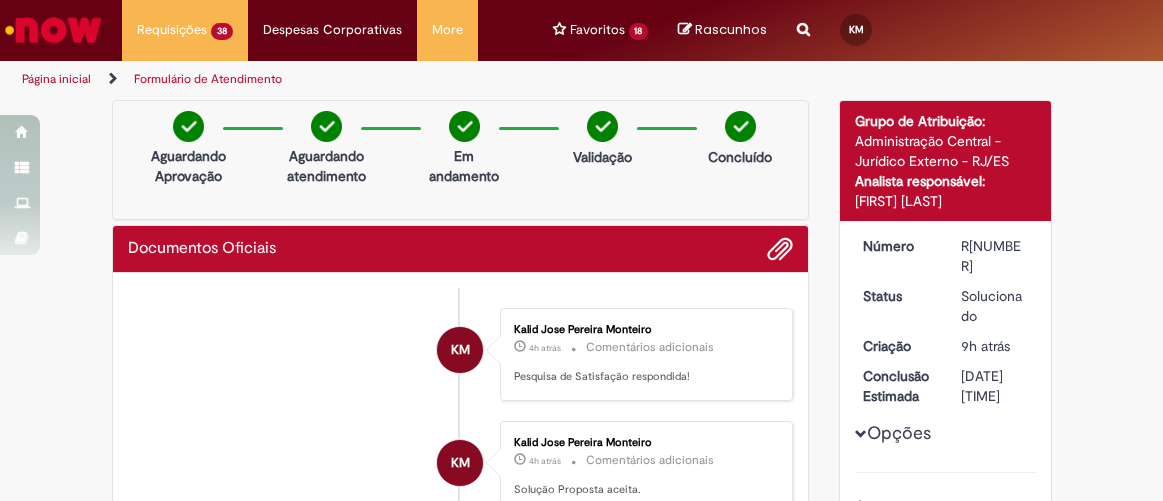 scroll, scrollTop: 0, scrollLeft: 0, axis: both 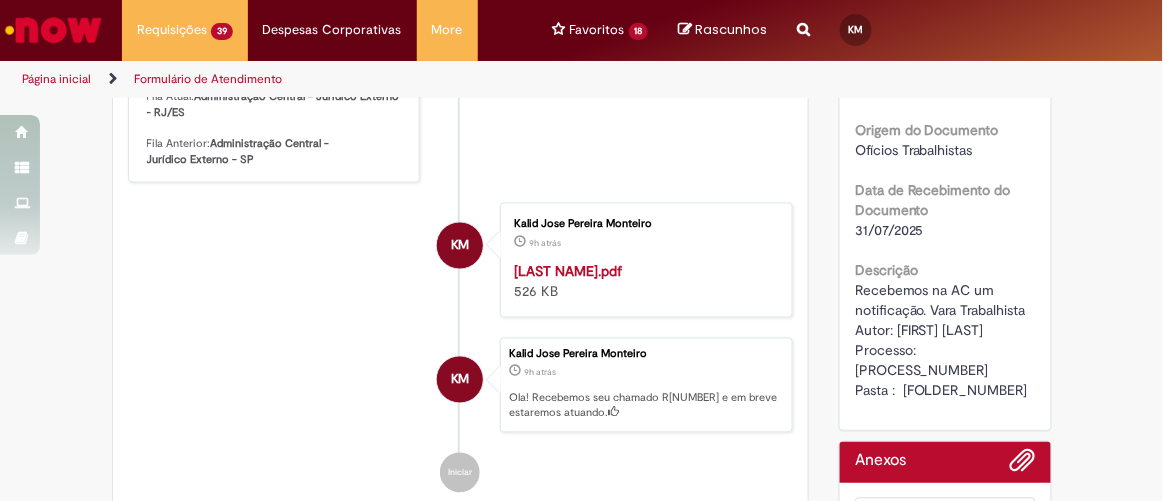 click on "KM
Kalid Jose Pereira Monteiro
9h atrás 9 horas atrás
LUCAS DE SOUZA COSTA.pdf  526 KB" at bounding box center (461, 260) 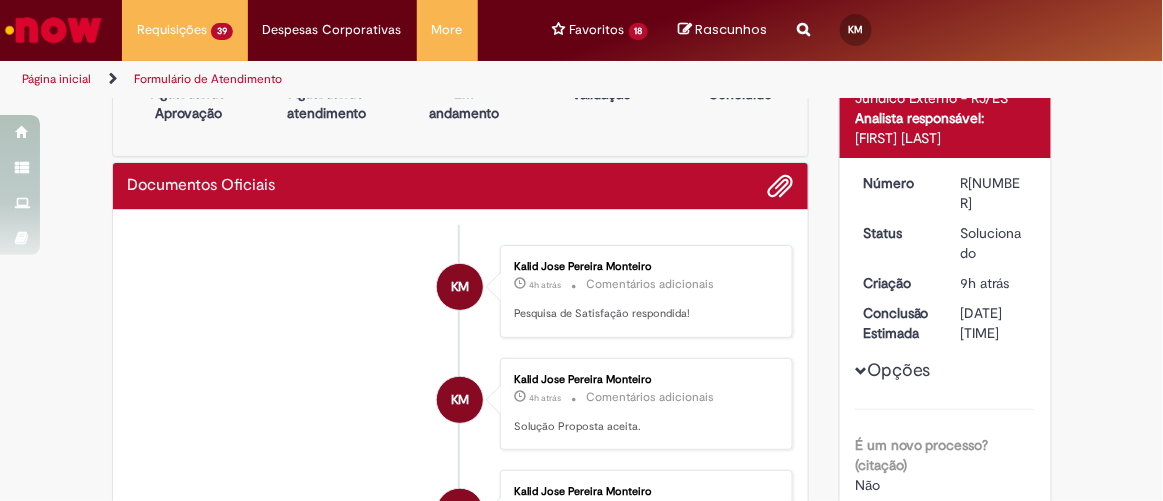 scroll, scrollTop: 0, scrollLeft: 0, axis: both 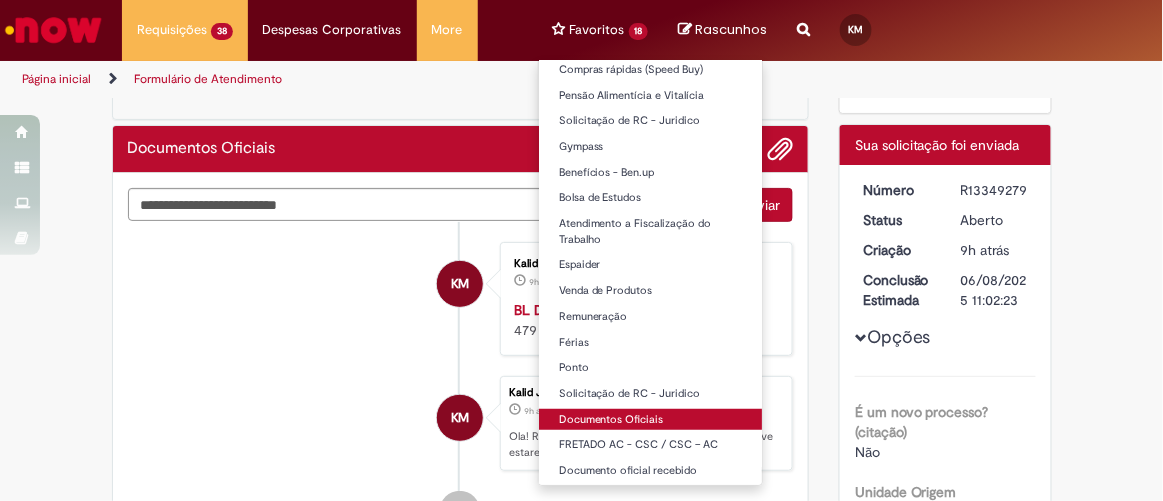 click on "Documentos Oficiais" at bounding box center (651, 420) 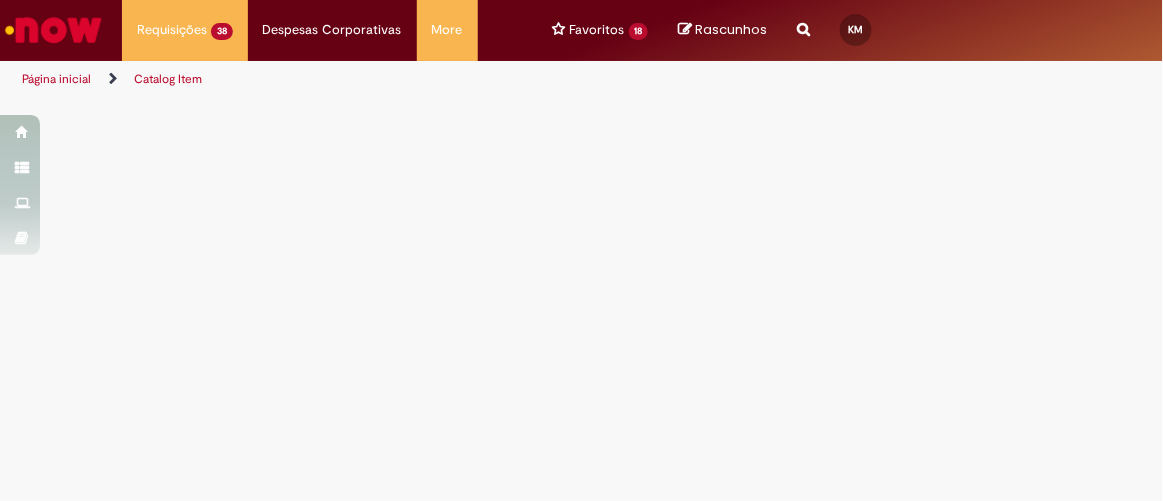 scroll, scrollTop: 0, scrollLeft: 0, axis: both 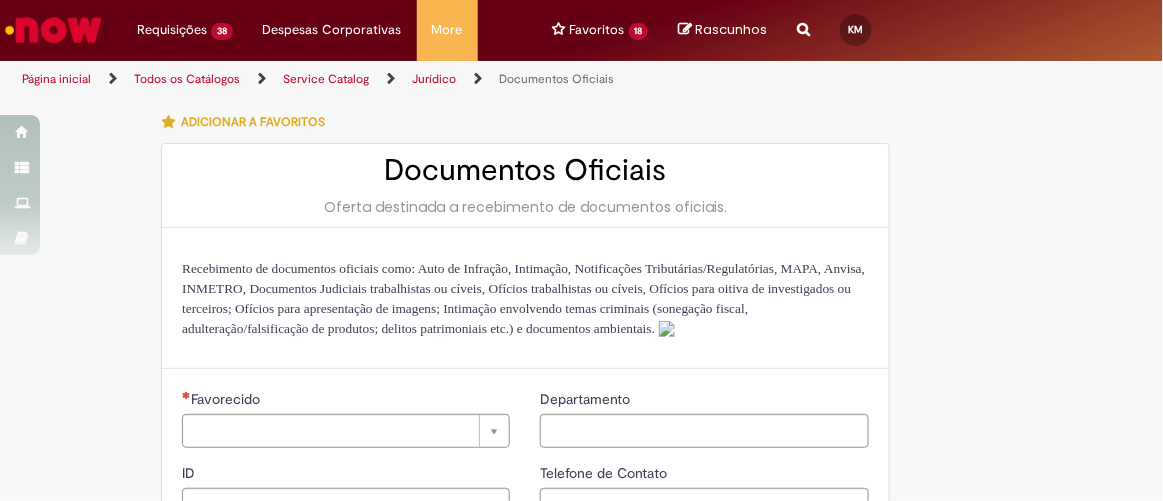 type on "********" 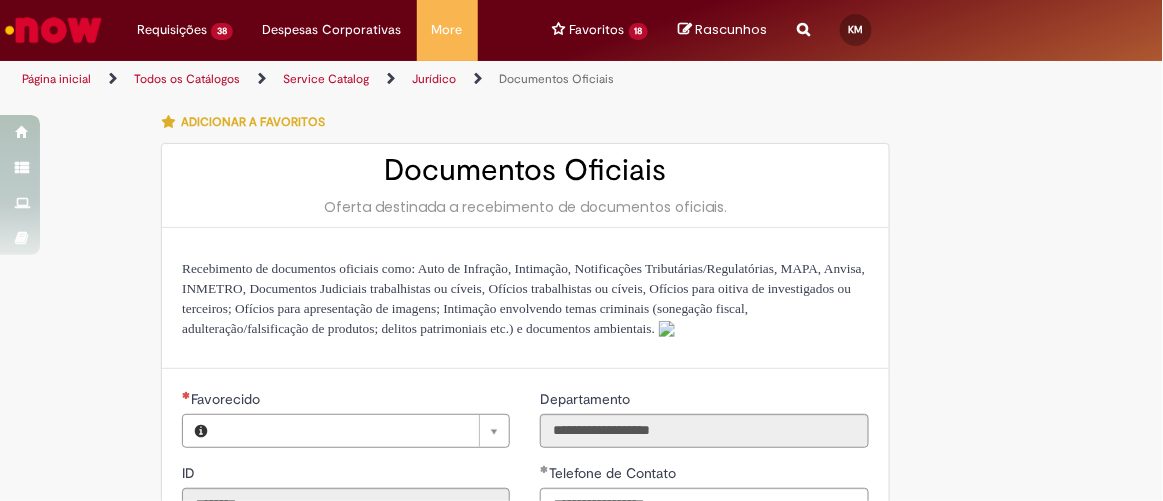 type on "**********" 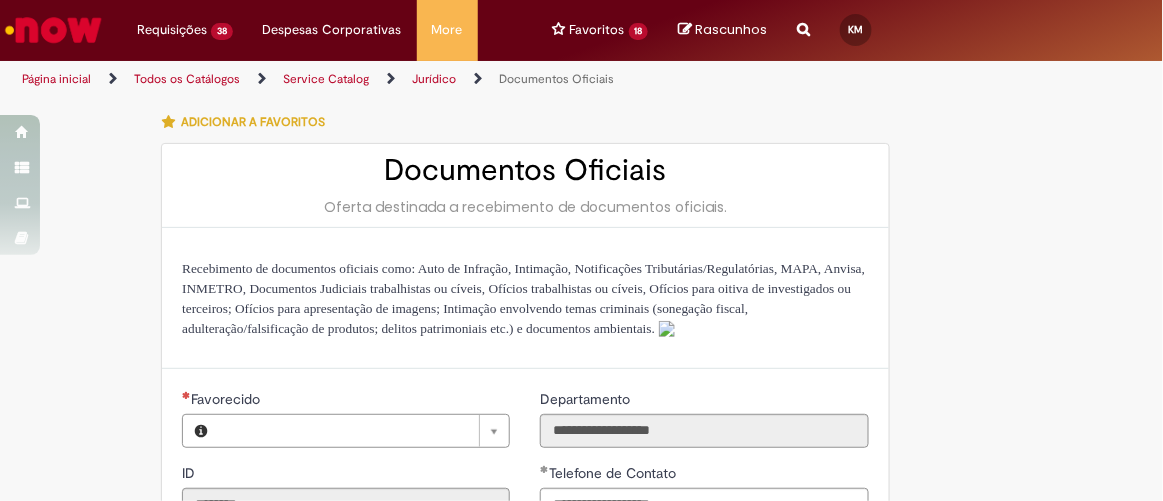 type on "**********" 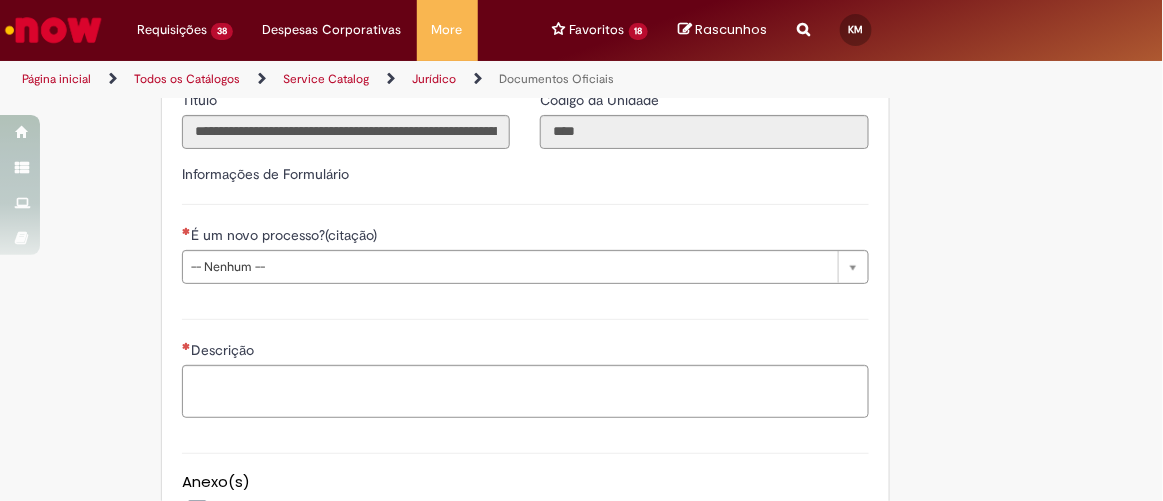 scroll, scrollTop: 516, scrollLeft: 0, axis: vertical 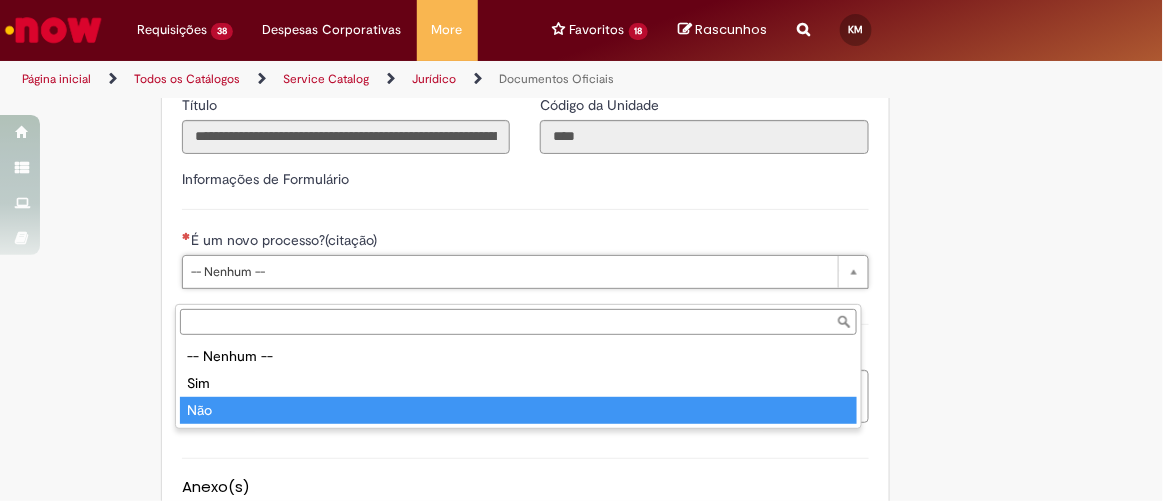 type on "***" 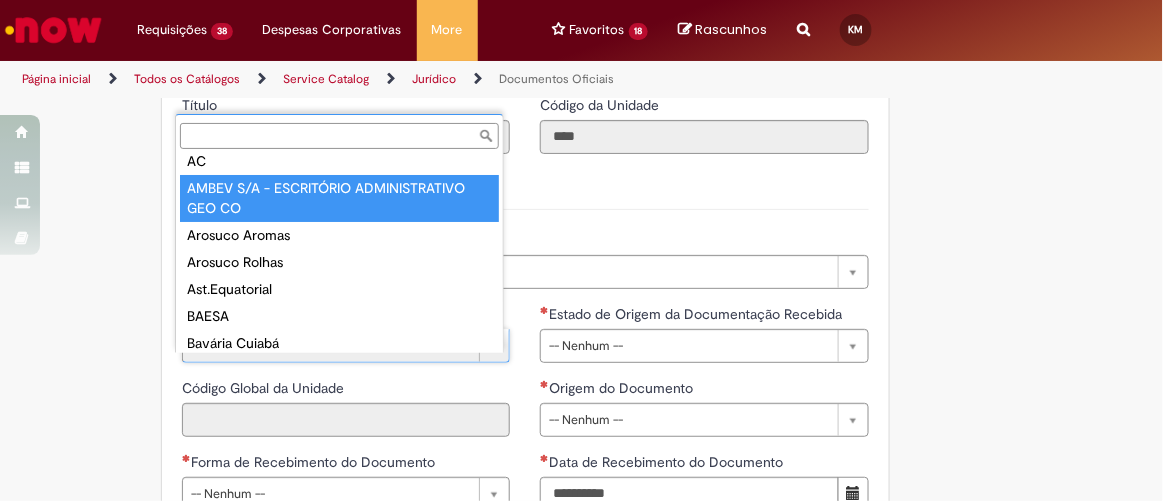 scroll, scrollTop: 0, scrollLeft: 0, axis: both 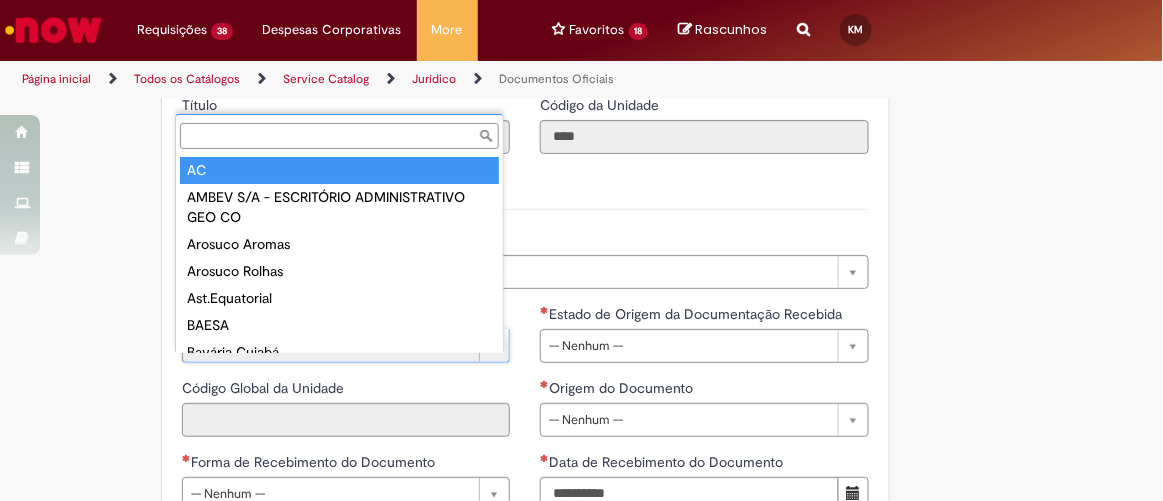 type on "**" 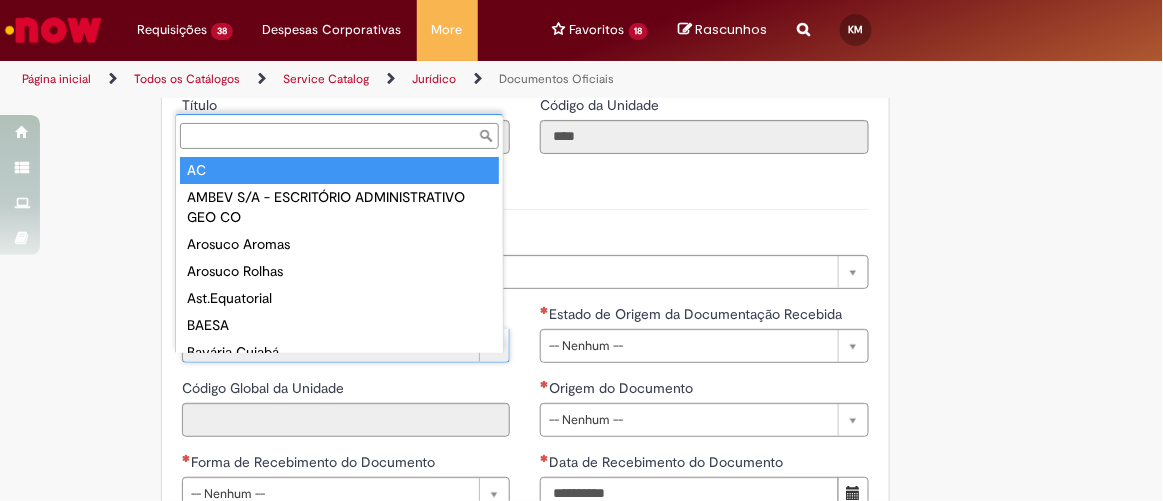 type on "****" 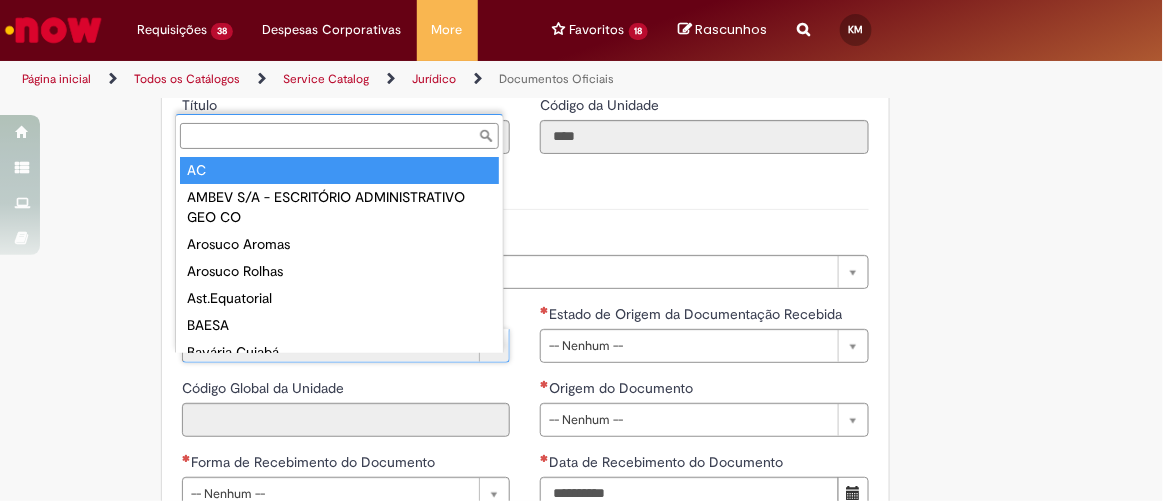 type on "**" 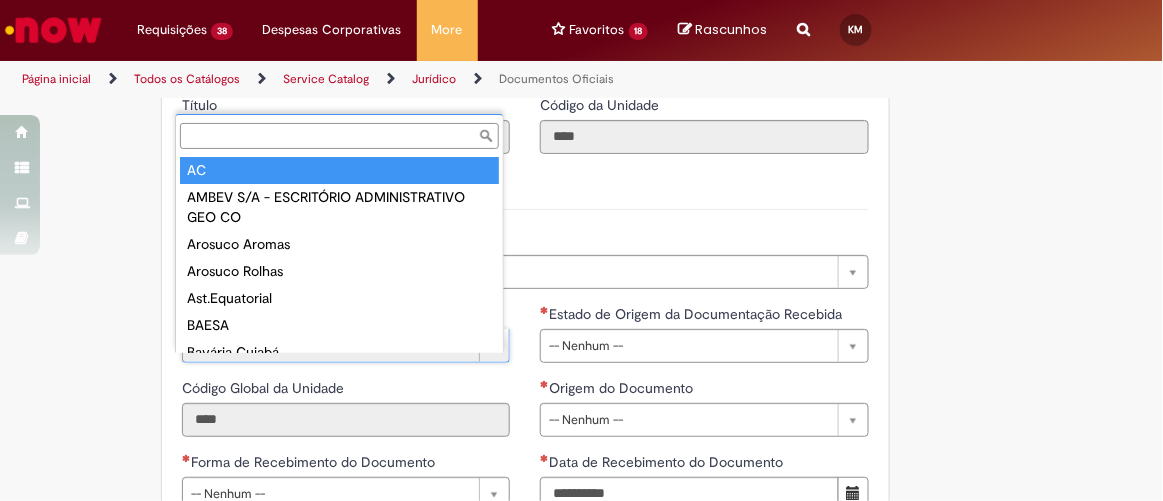 select on "**" 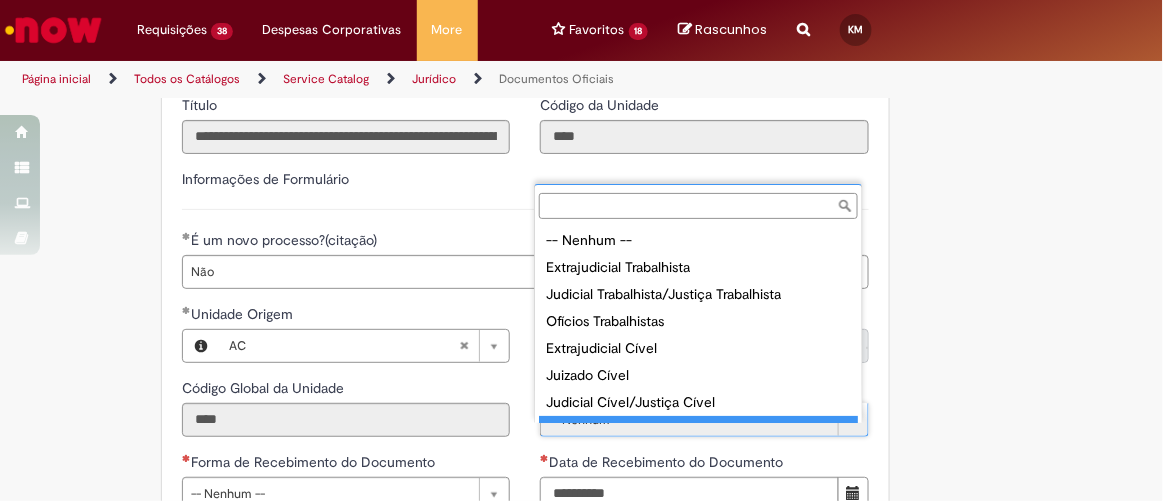 scroll, scrollTop: 35, scrollLeft: 0, axis: vertical 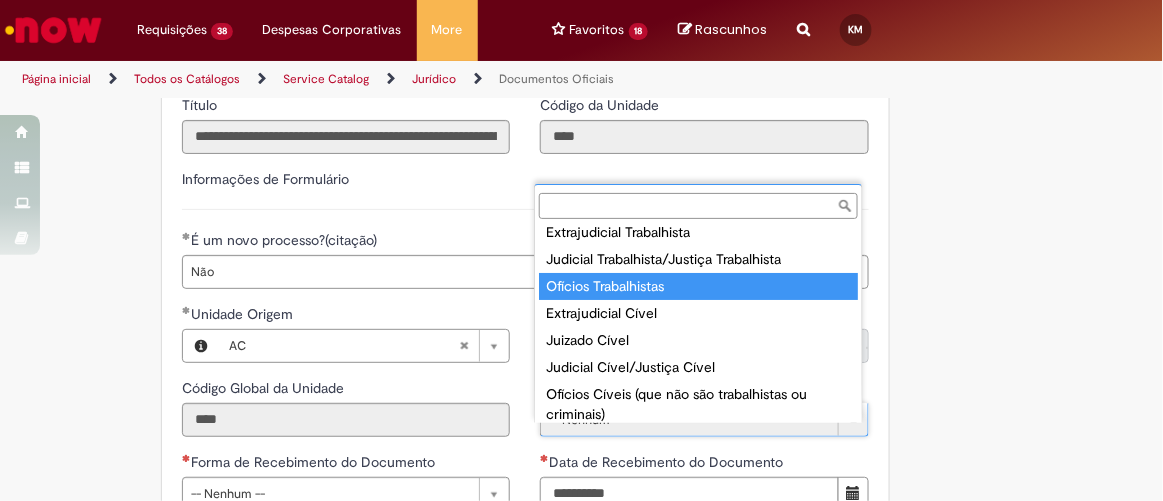 type on "**********" 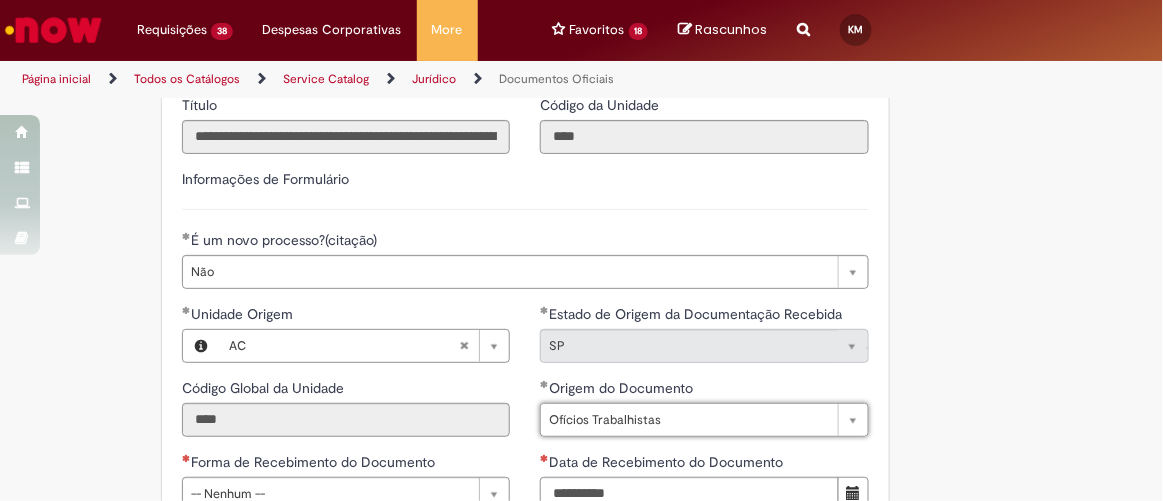 click on "**********" at bounding box center [582, 281] 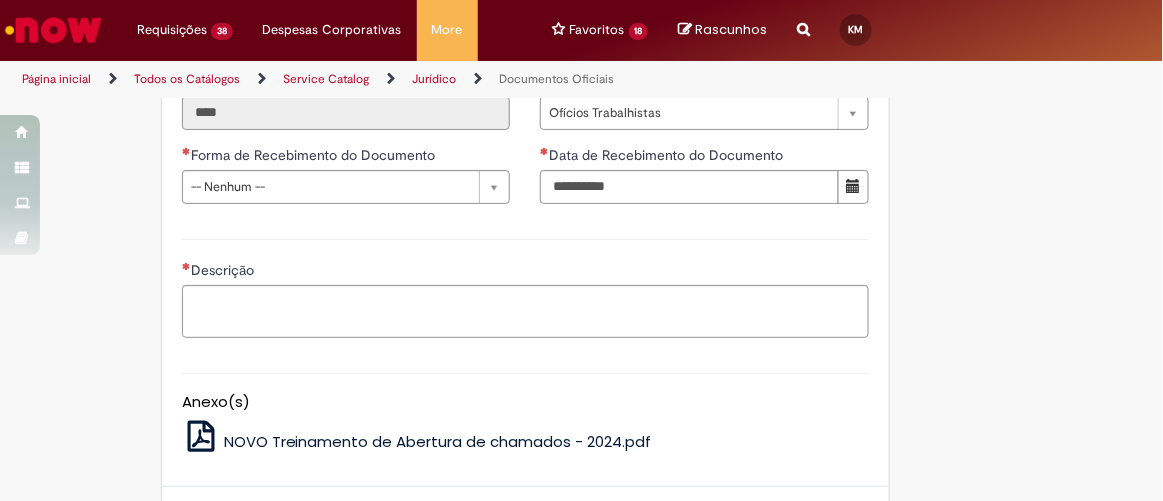 scroll, scrollTop: 880, scrollLeft: 0, axis: vertical 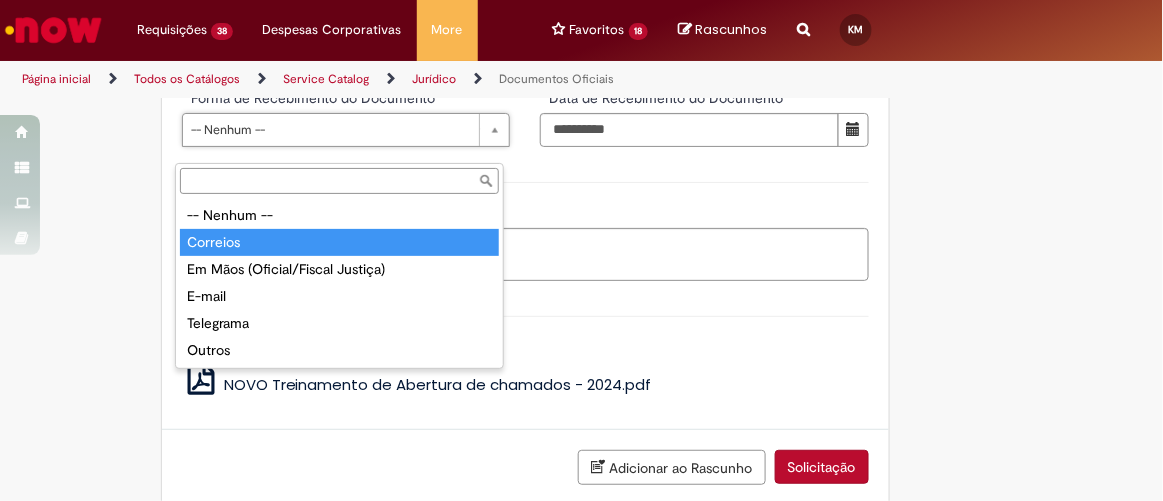 type on "********" 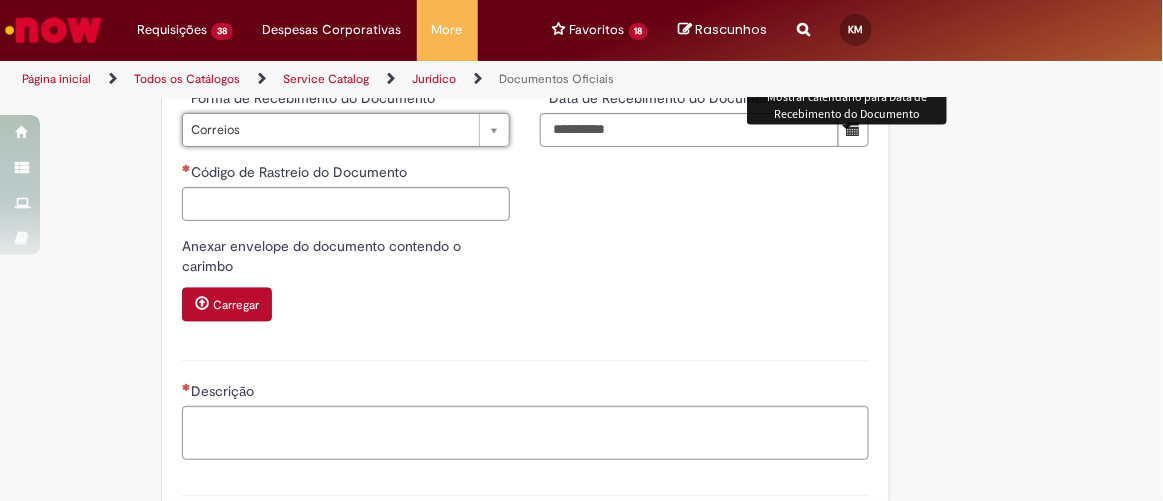 click at bounding box center [853, 129] 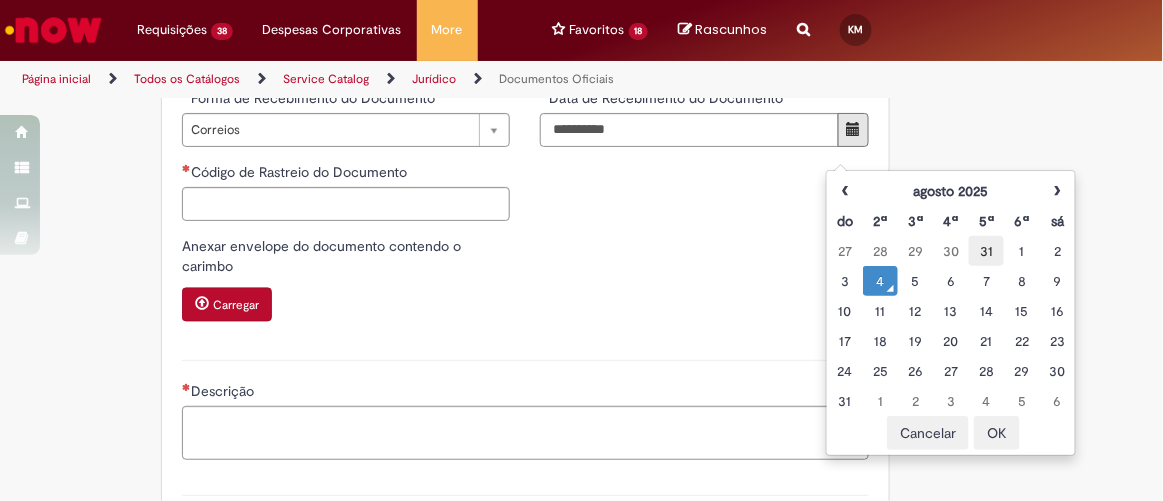 click on "31" at bounding box center (986, 251) 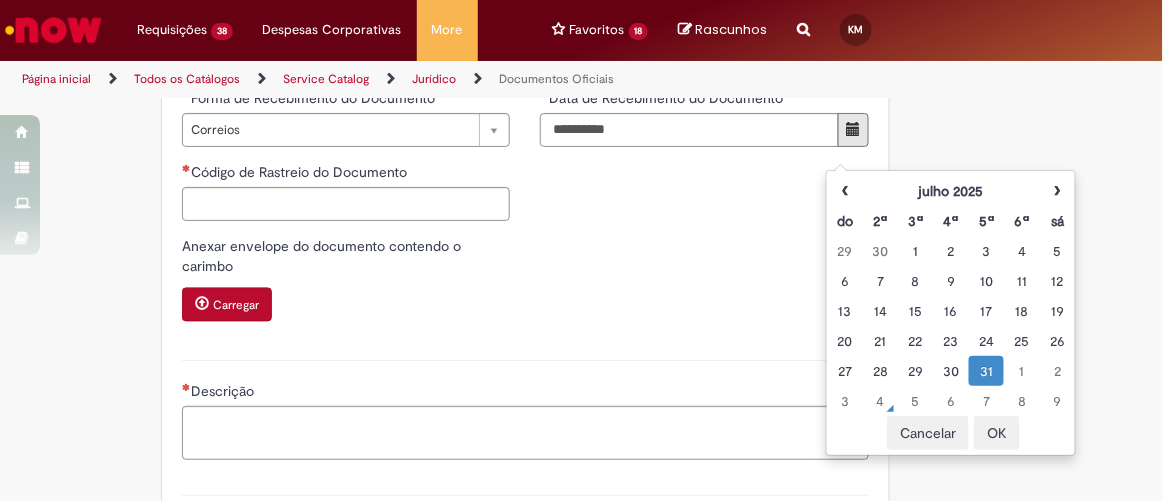 click on "OK" at bounding box center (997, 433) 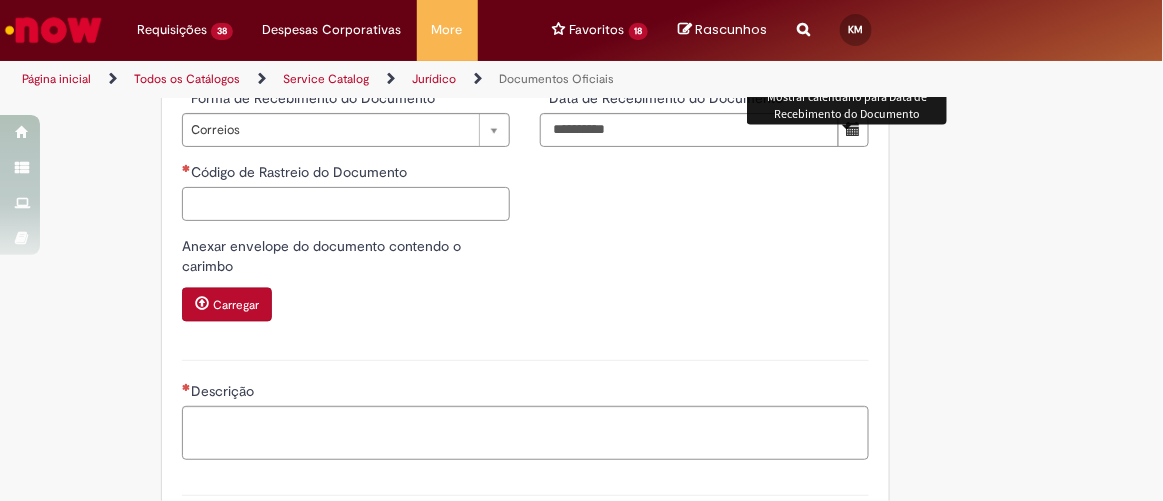 click on "Código de Rastreio do Documento" at bounding box center (346, 204) 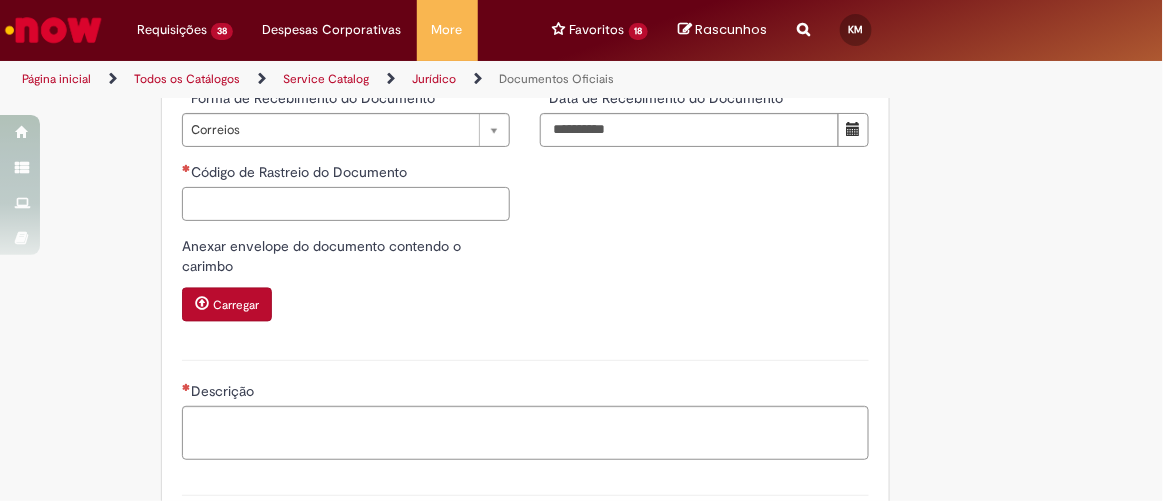 click on "Código de Rastreio do Documento" at bounding box center [346, 204] 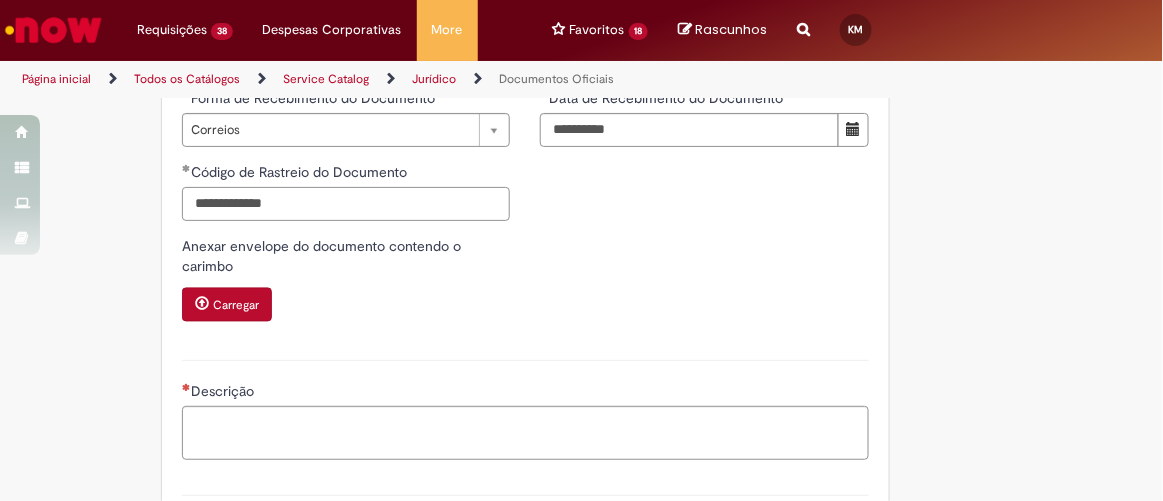 type on "**********" 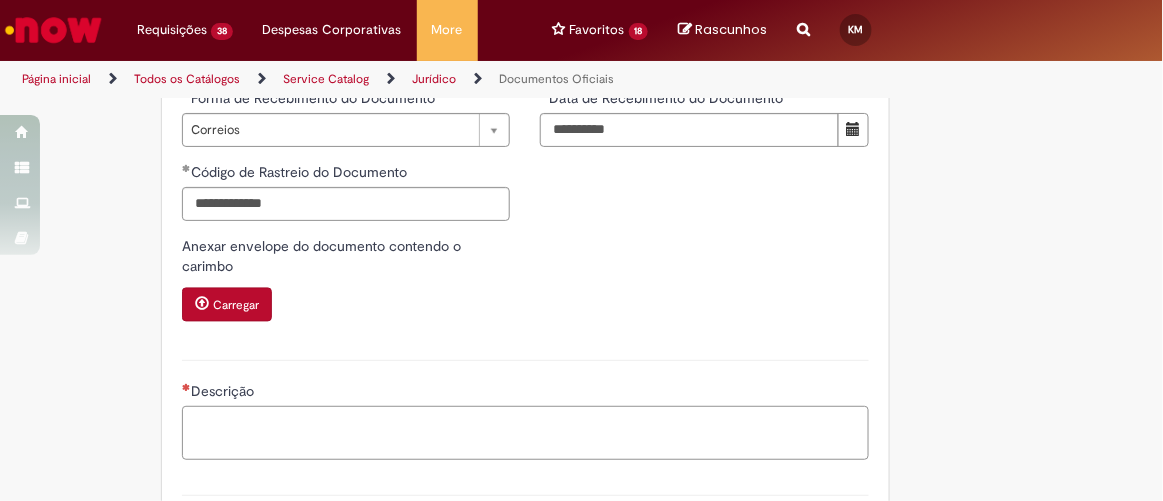 click on "Descrição" at bounding box center (525, 432) 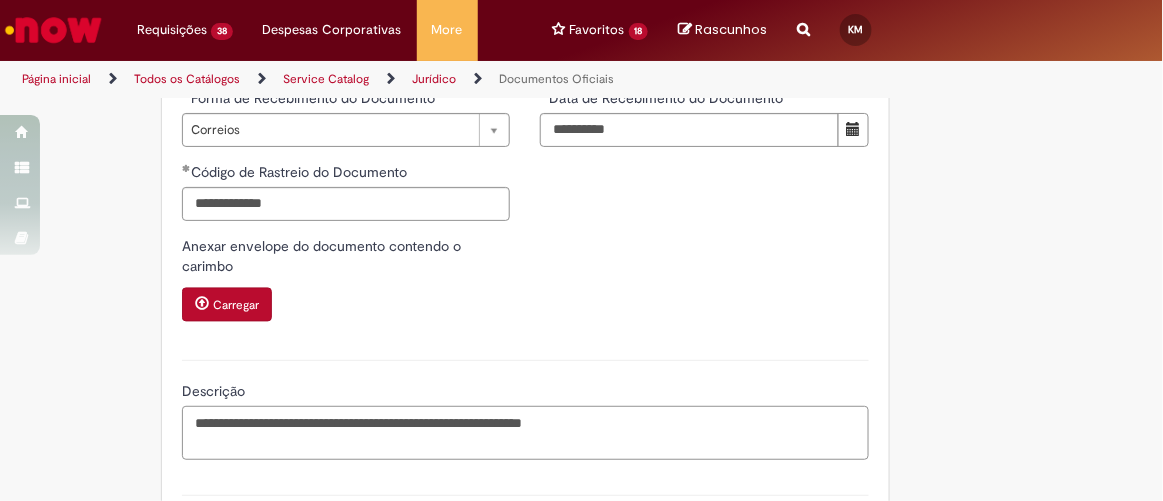click on "**********" at bounding box center [525, 432] 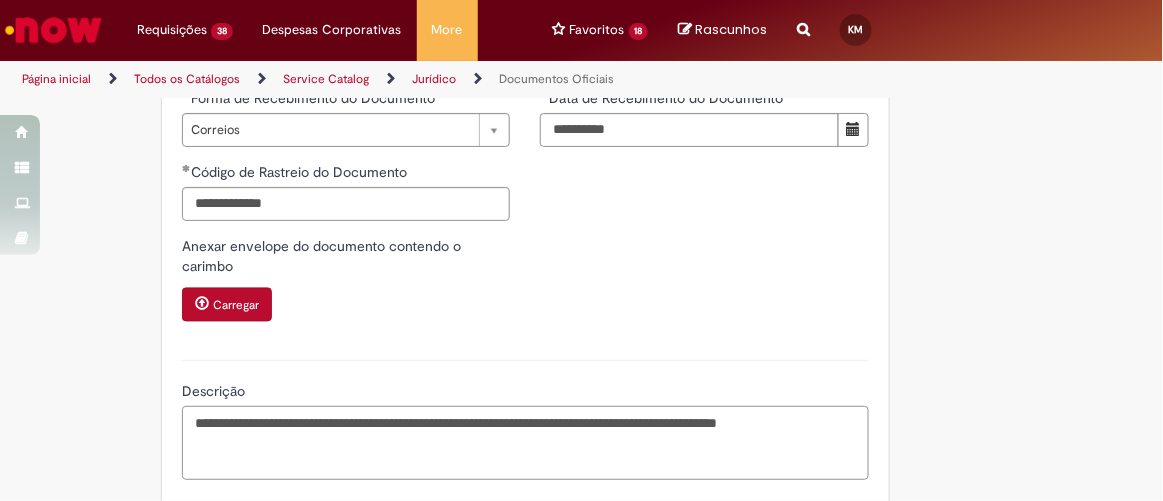 click on "**********" at bounding box center (525, 442) 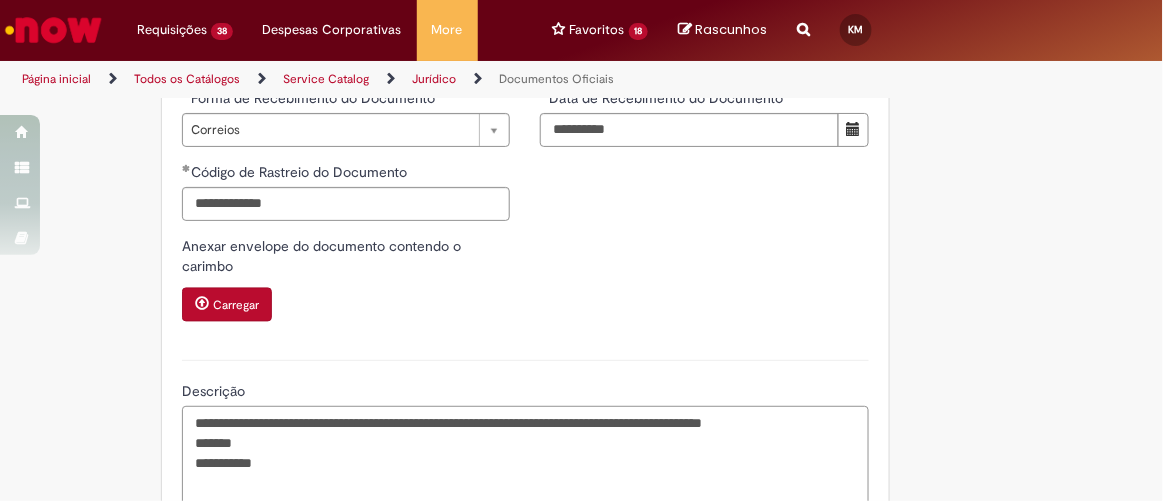 scroll, scrollTop: 889, scrollLeft: 0, axis: vertical 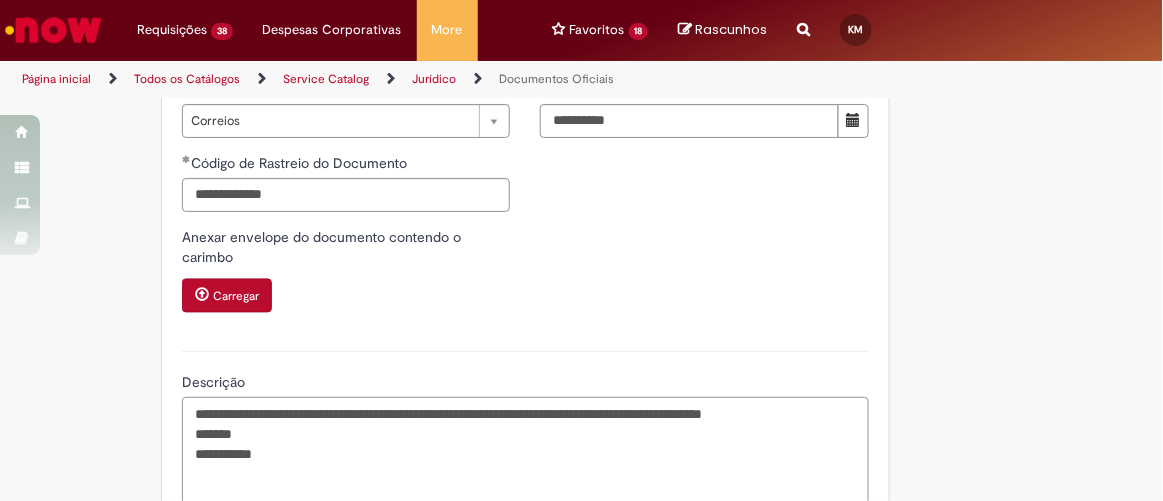 click on "**********" at bounding box center (525, 453) 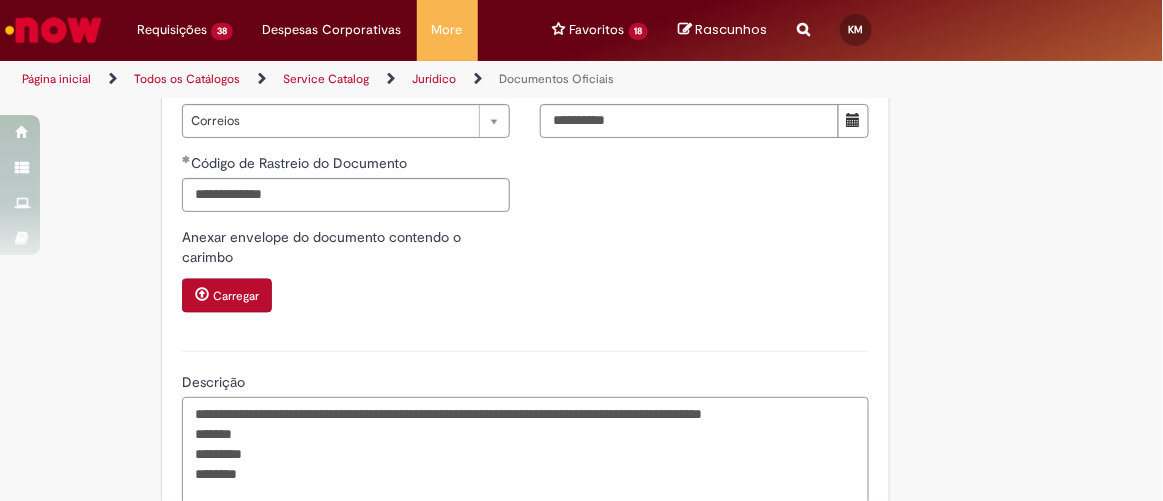 drag, startPoint x: 258, startPoint y: 465, endPoint x: 290, endPoint y: 469, distance: 32.24903 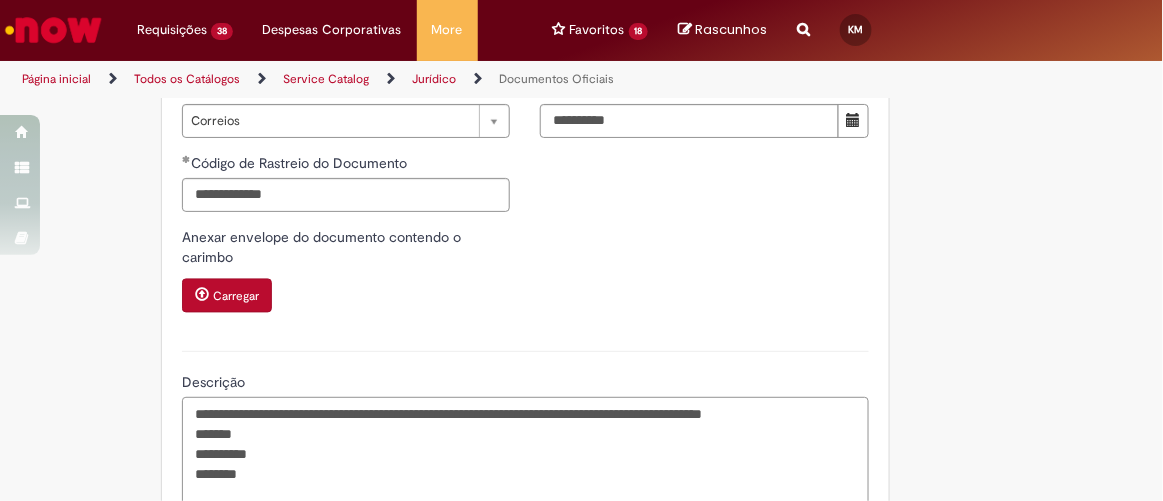 paste on "**********" 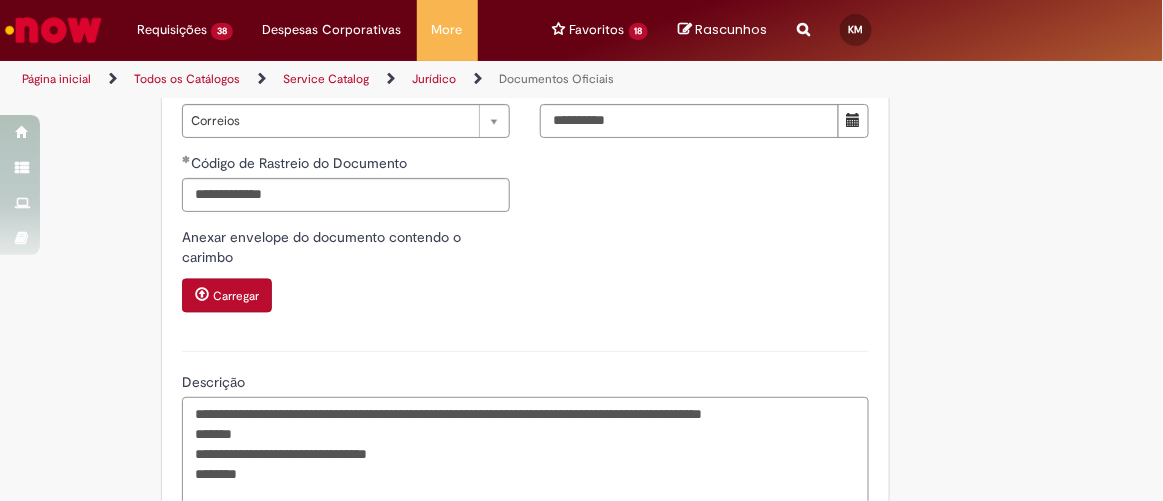 click on "**********" at bounding box center [525, 453] 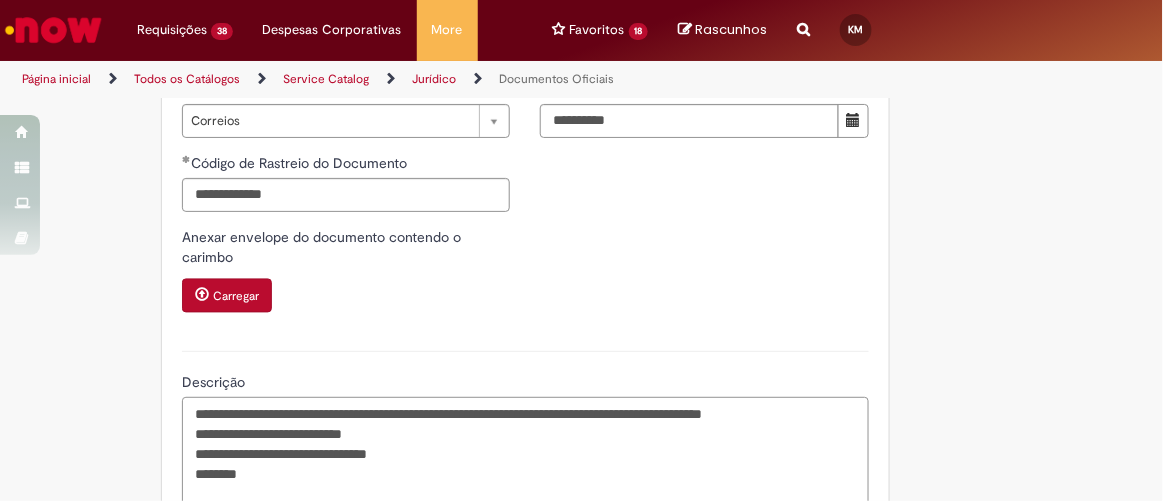 click on "**********" at bounding box center (525, 453) 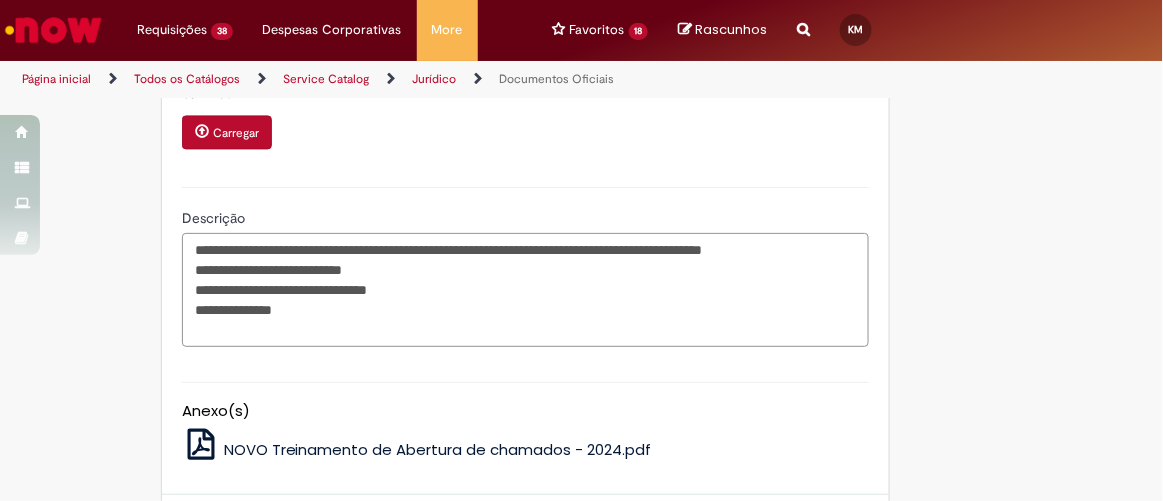 scroll, scrollTop: 886, scrollLeft: 0, axis: vertical 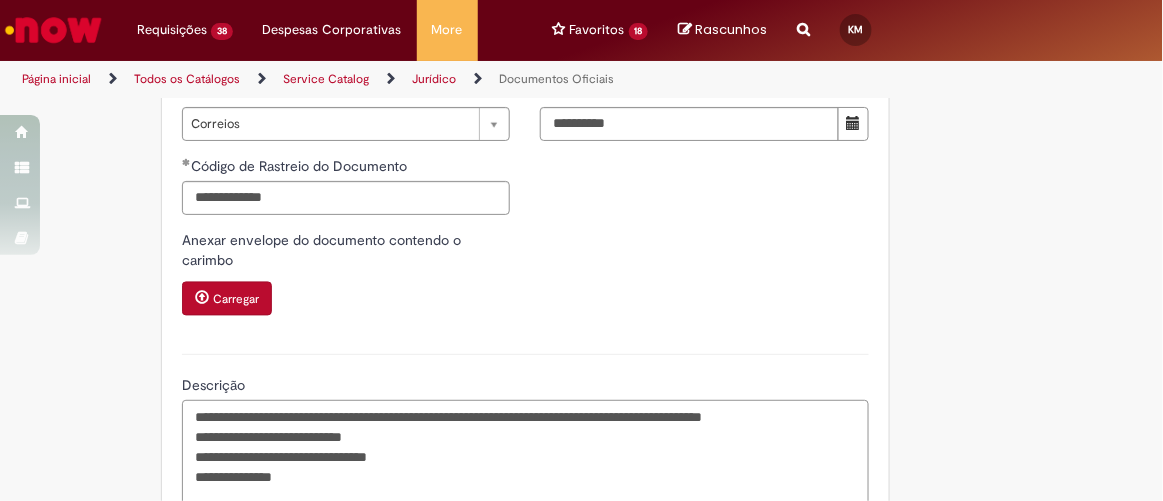 drag, startPoint x: 419, startPoint y: 457, endPoint x: 226, endPoint y: 451, distance: 193.09325 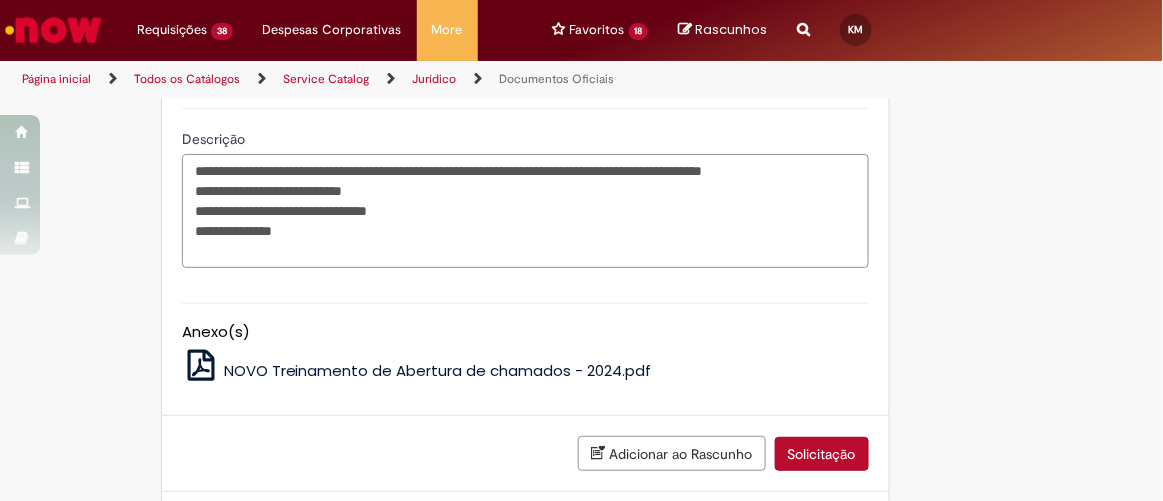 scroll, scrollTop: 1249, scrollLeft: 0, axis: vertical 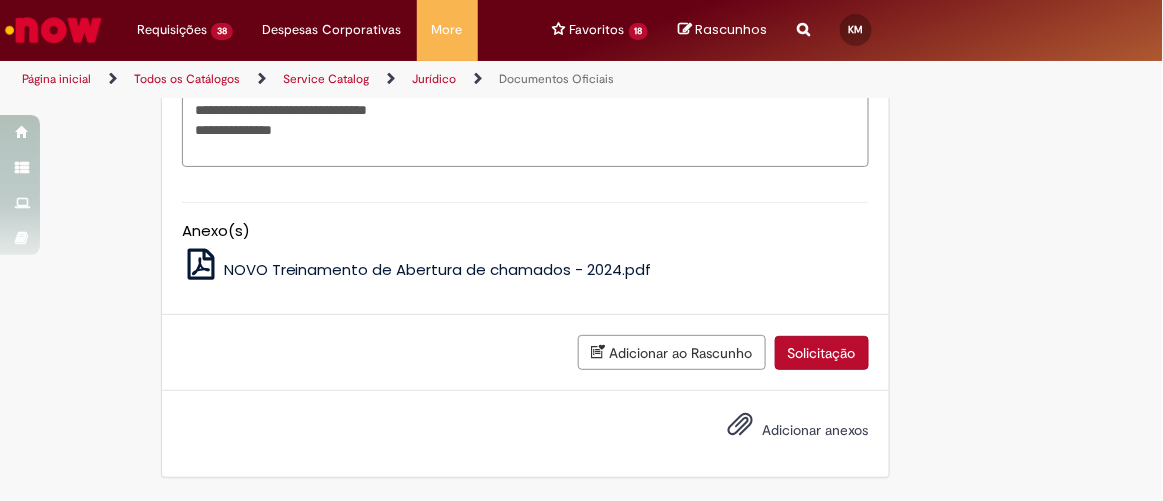 click on "Adicionar anexos" at bounding box center [816, 430] 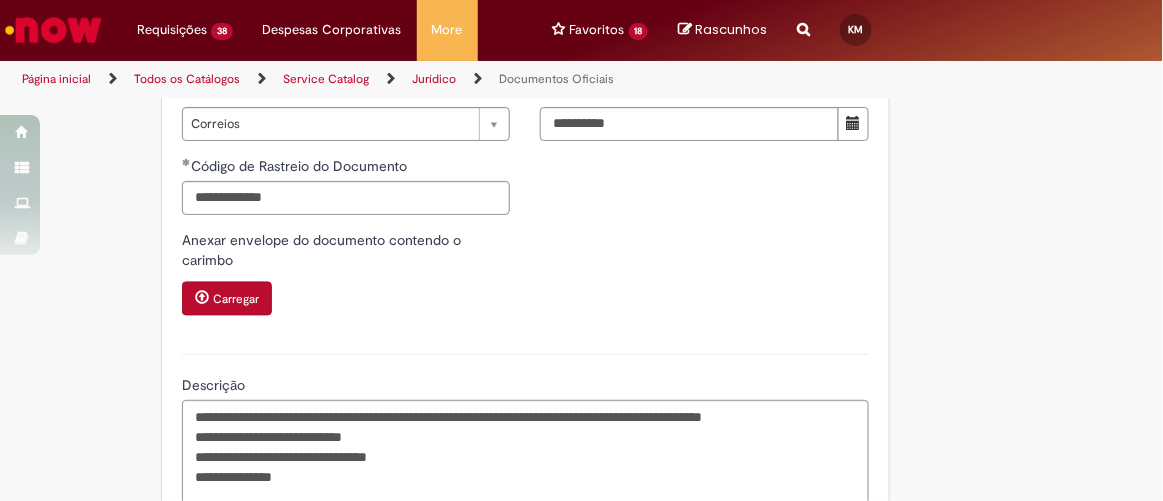 scroll, scrollTop: 976, scrollLeft: 0, axis: vertical 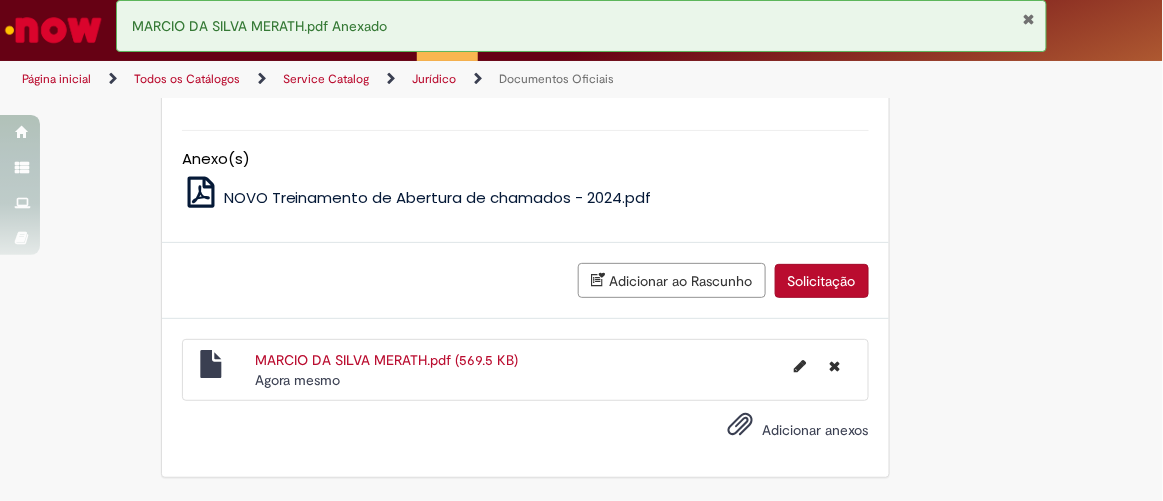 click on "Solicitação" at bounding box center [822, 281] 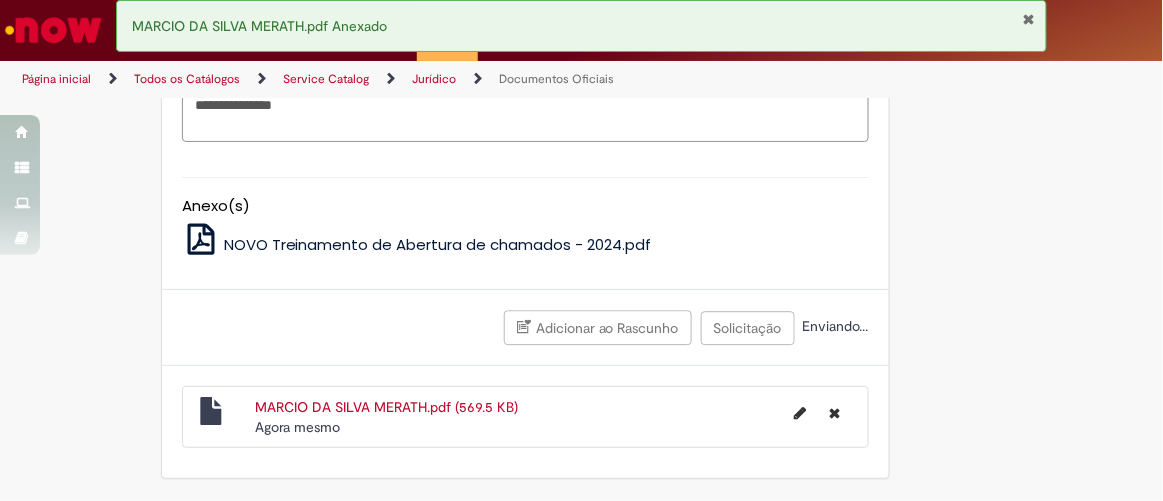 scroll, scrollTop: 1275, scrollLeft: 0, axis: vertical 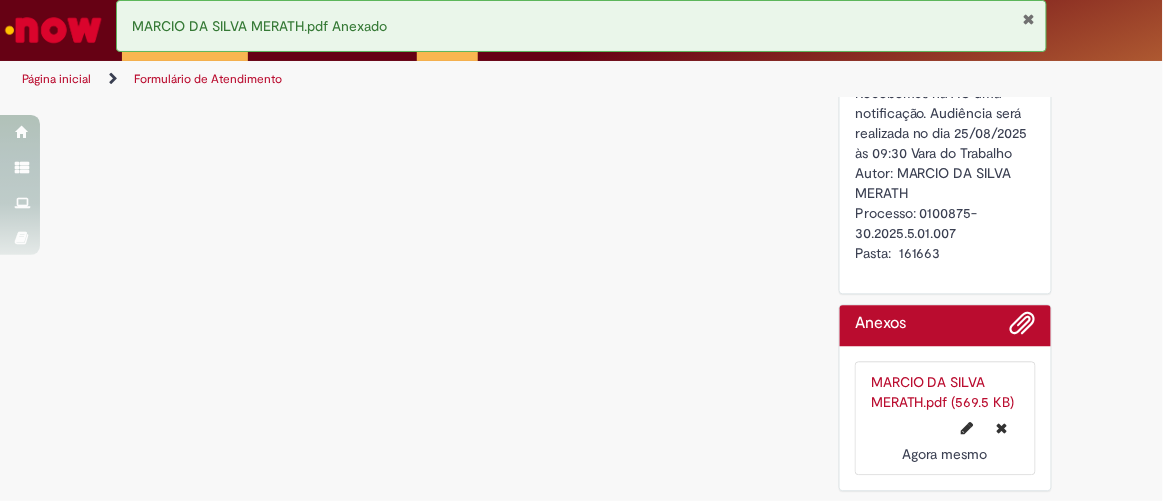 click at bounding box center (1029, 19) 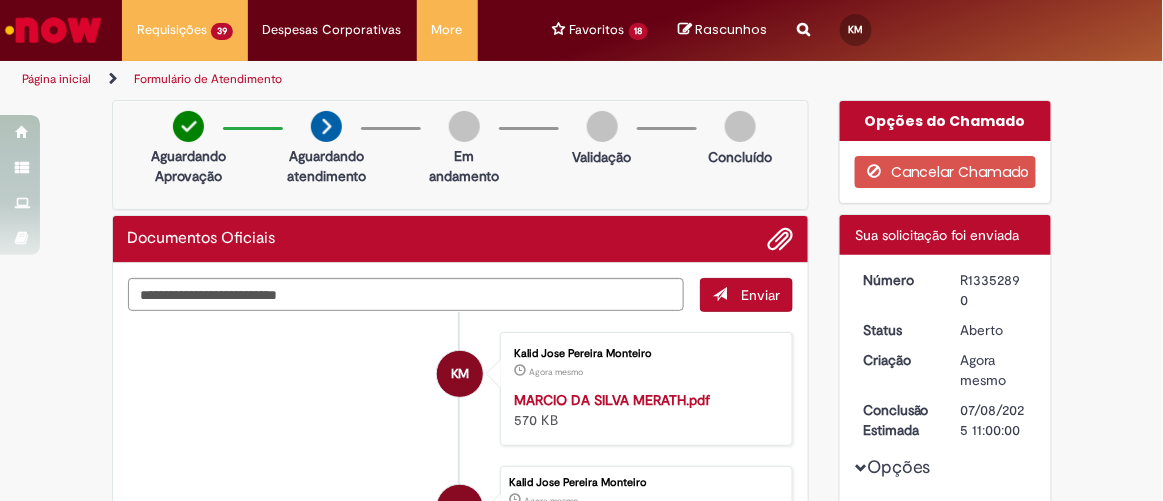 drag, startPoint x: 1019, startPoint y: 276, endPoint x: 949, endPoint y: 283, distance: 70.34913 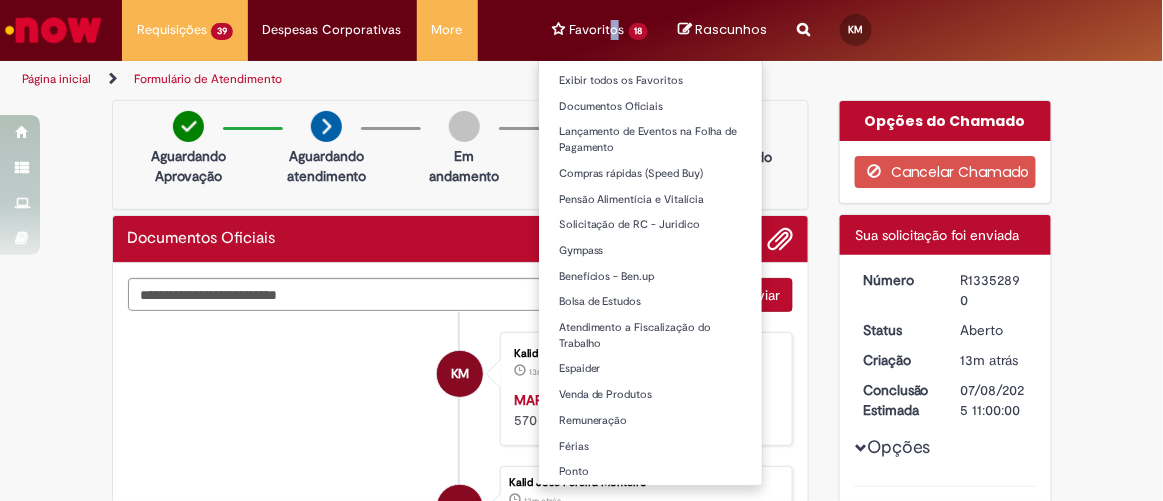 click on "Favoritos   18
Exibir todos os Favoritos
Documentos Oficiais
Lançamento de Eventos na Folha de Pagamento
Compras rápidas (Speed Buy)
Pensão Alimentícia e Vitalícia
Solicitação de RC - Juridico
Gympass
Benefícios - Ben.up
Bolsa de Estudos
Atendimento a Fiscalização do Trabalho
Espaider
Venda de Produtos
Remuneração
Férias
Ponto
Solicitação de RC - Juridico
Documentos Oficiais
FRETADO AC - CSC / CSC – AC
Documento oficial recebido" at bounding box center (601, 30) 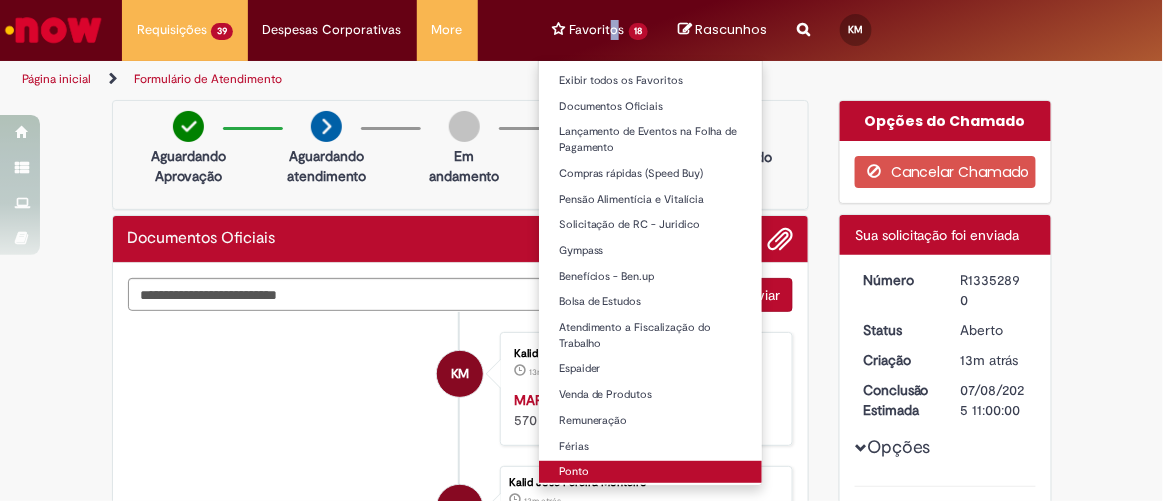 click on "Ponto" at bounding box center [651, 472] 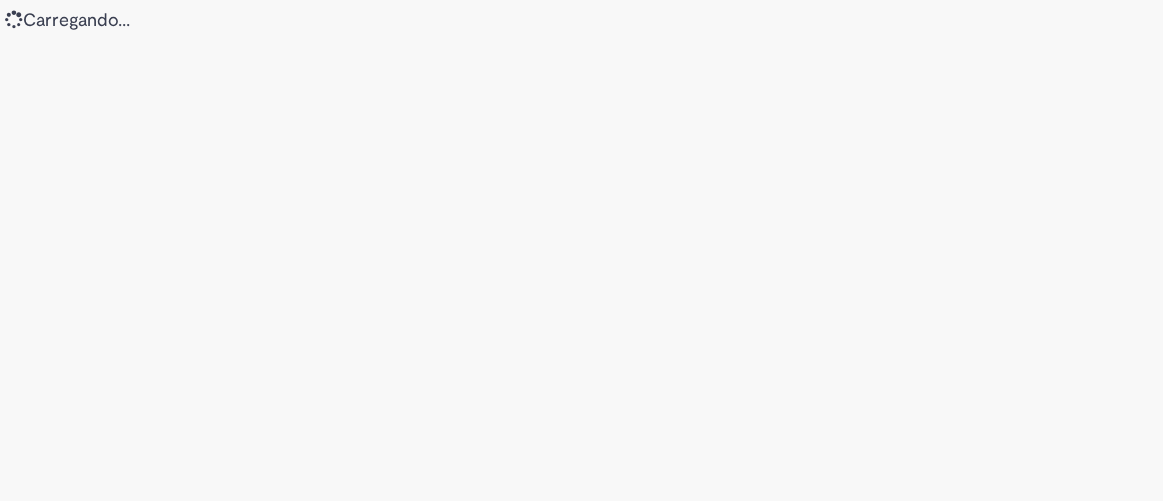 scroll, scrollTop: 0, scrollLeft: 0, axis: both 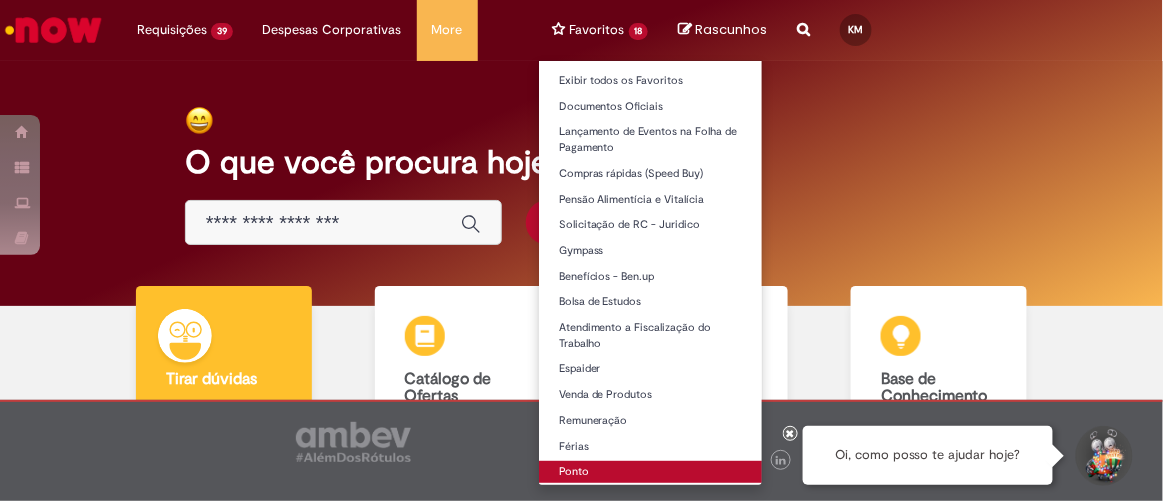 click on "Ponto" at bounding box center [651, 472] 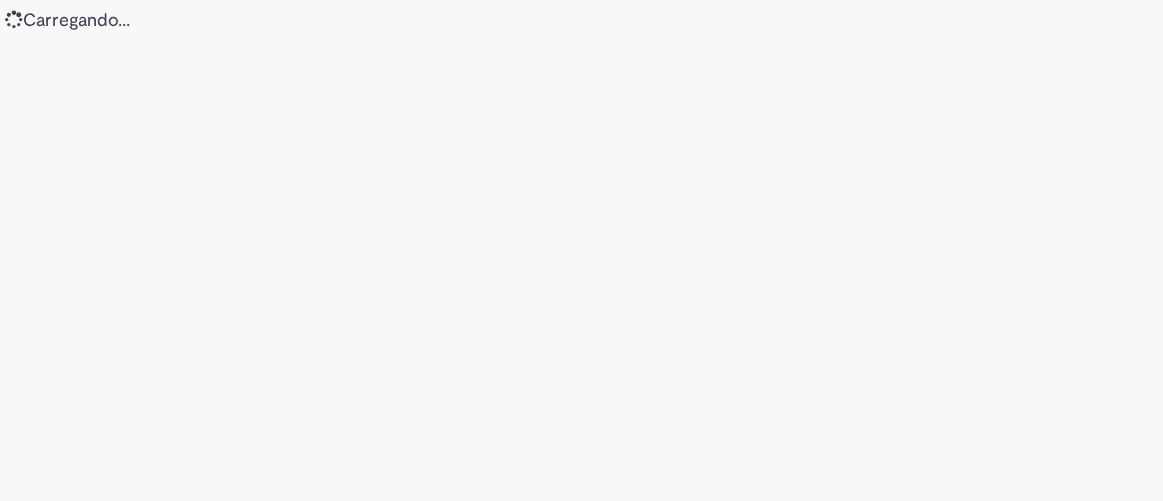 scroll, scrollTop: 0, scrollLeft: 0, axis: both 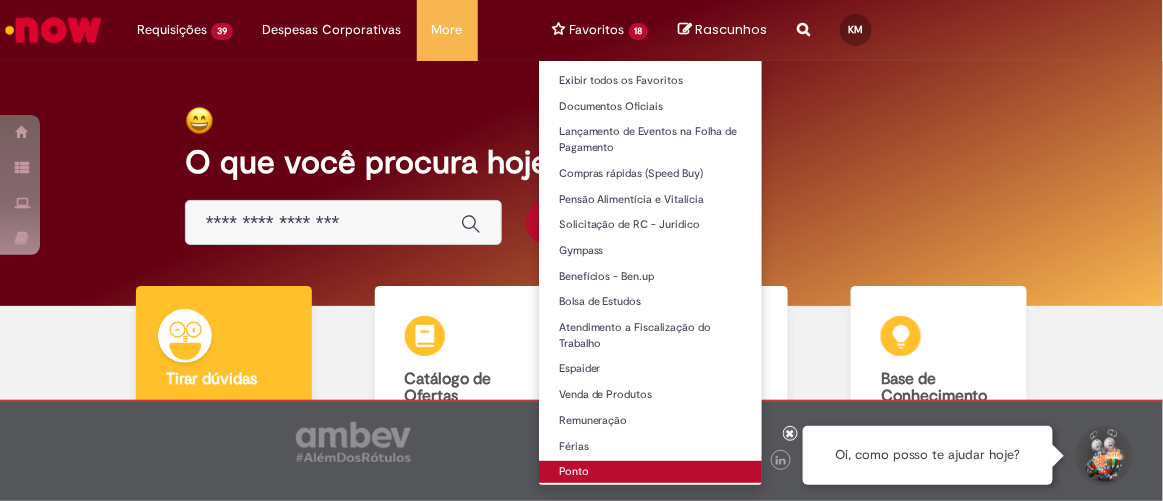 click on "Ponto" at bounding box center (651, 472) 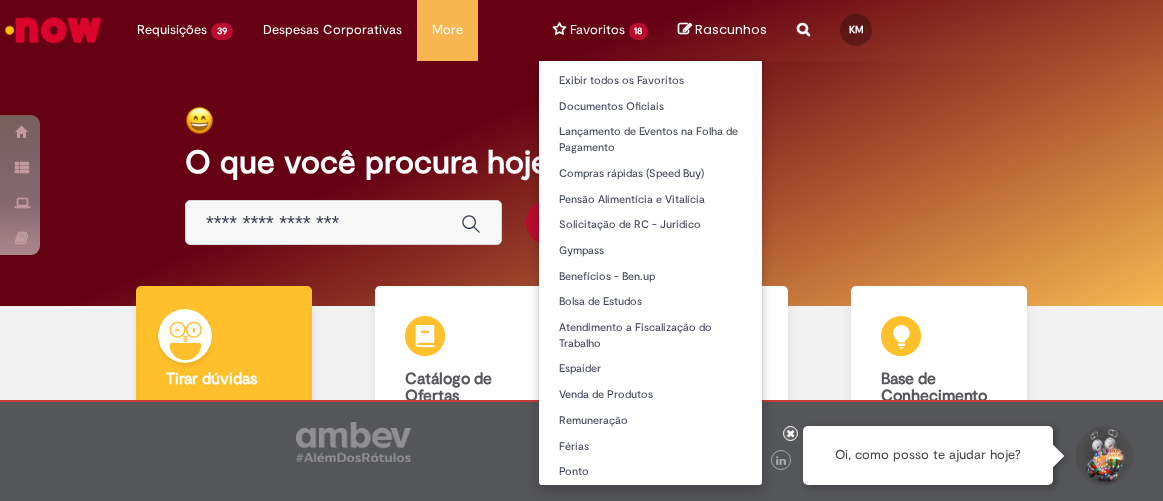 scroll, scrollTop: 0, scrollLeft: 0, axis: both 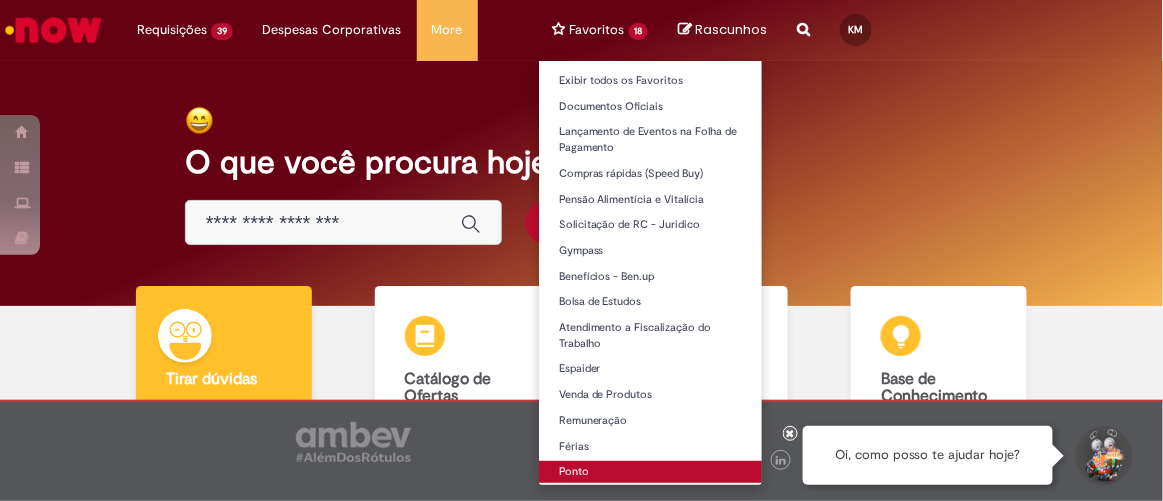 click on "Ponto" at bounding box center (651, 472) 